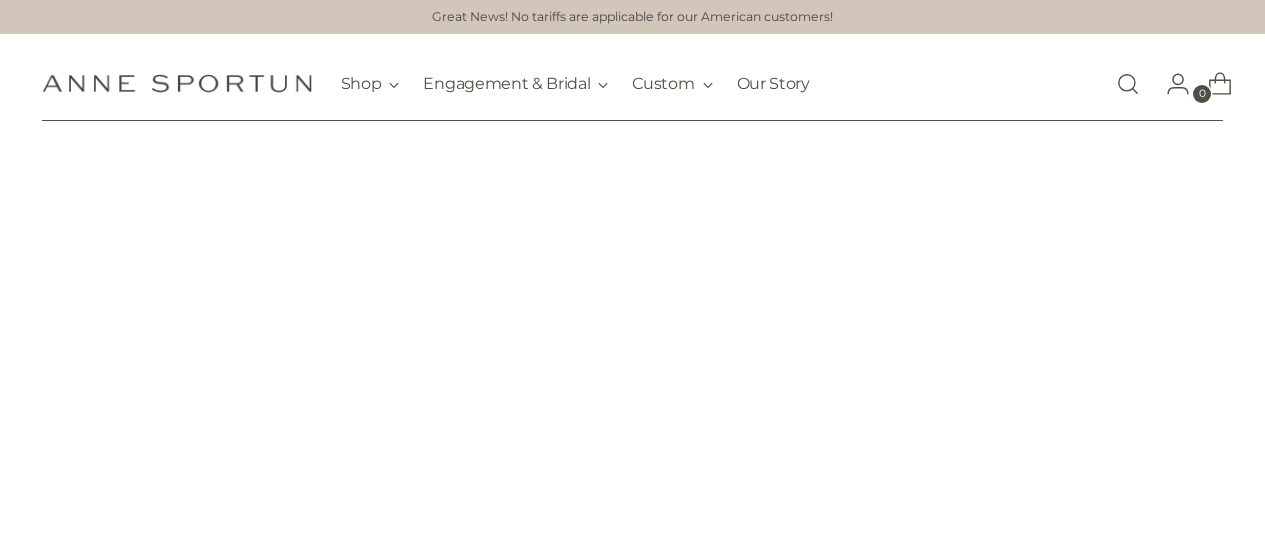 scroll, scrollTop: 0, scrollLeft: 0, axis: both 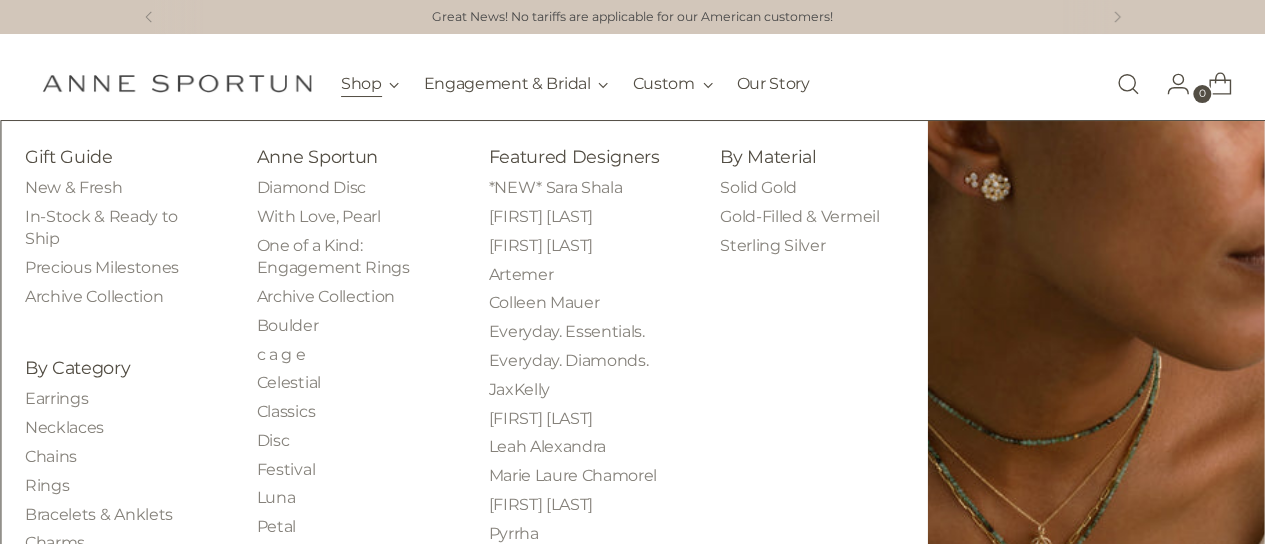 click on "Shop" at bounding box center (370, 84) 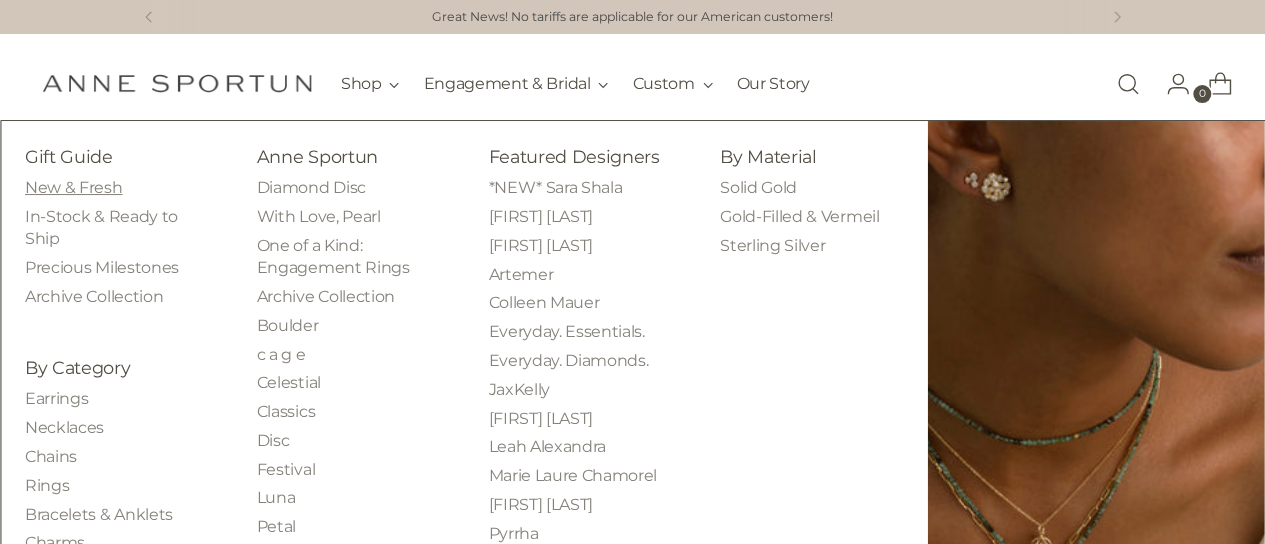 click on "New & Fresh" at bounding box center [73, 187] 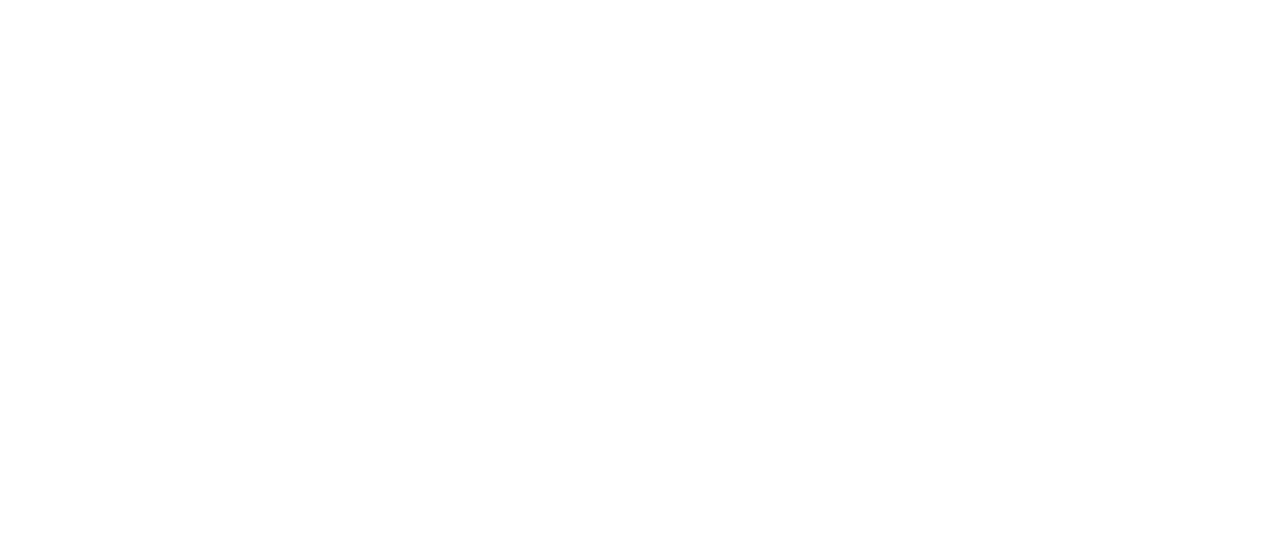 scroll, scrollTop: 0, scrollLeft: 0, axis: both 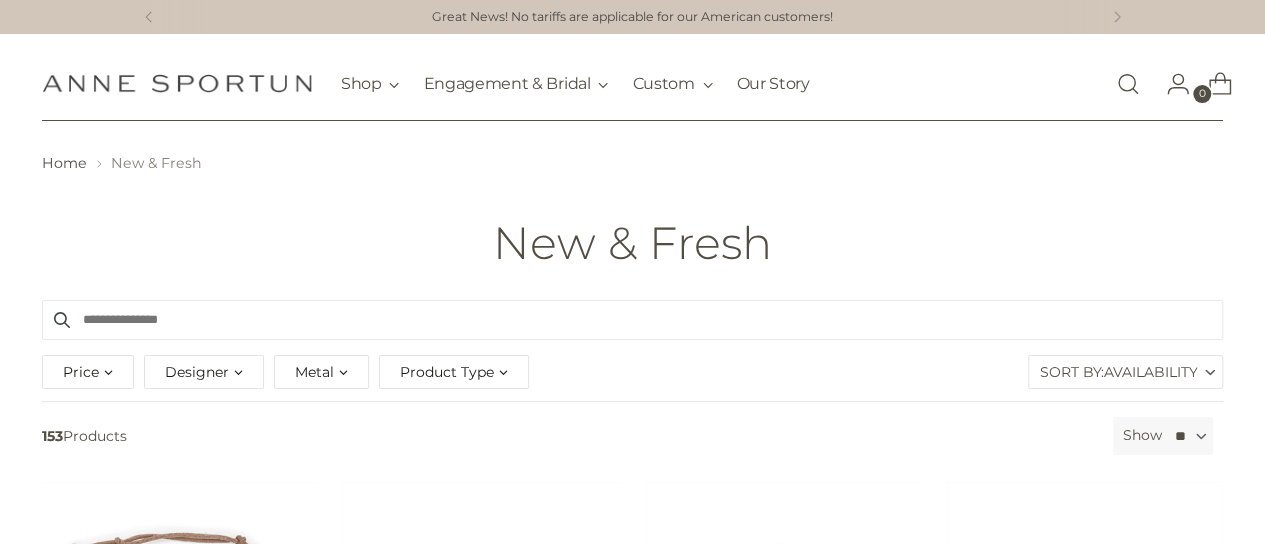 click on "Sort By:  Availability" at bounding box center [1125, 372] 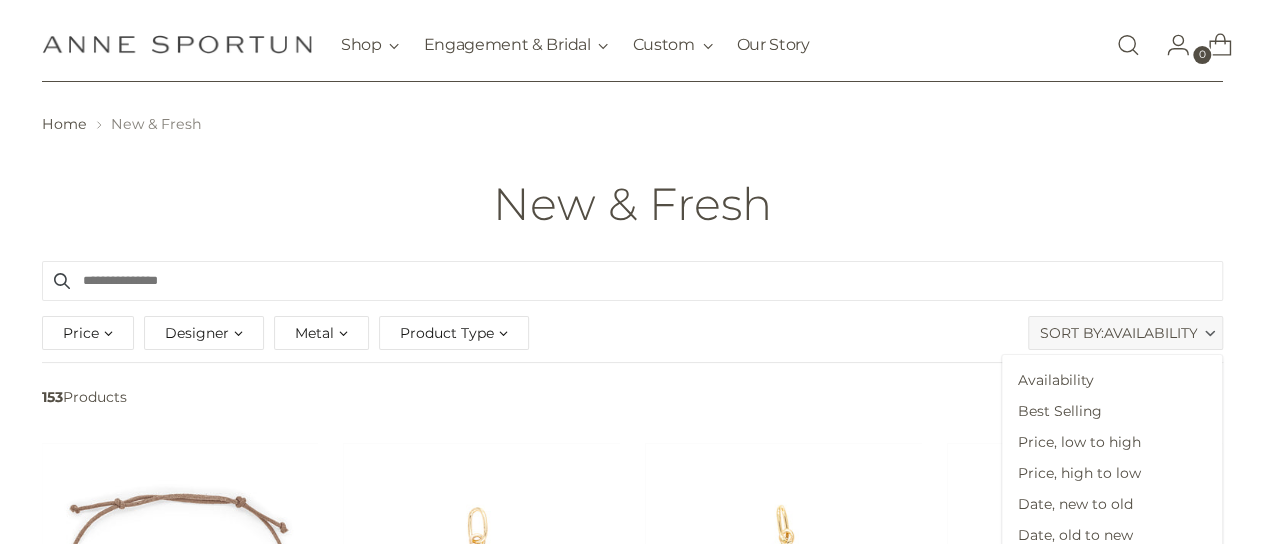 scroll, scrollTop: 40, scrollLeft: 0, axis: vertical 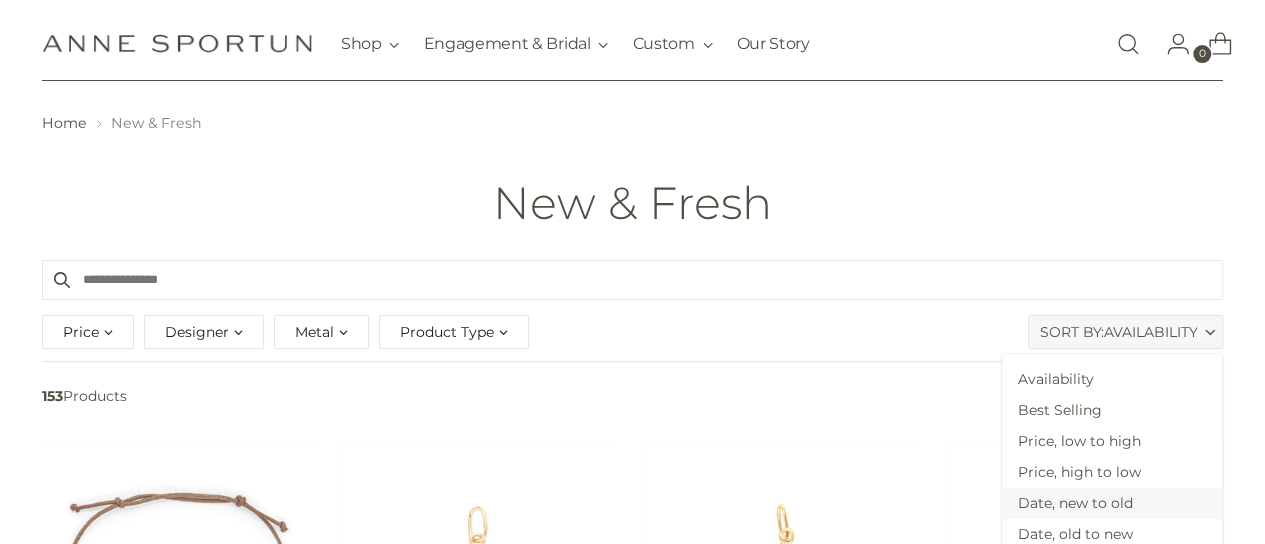 click on "Date, new to old" at bounding box center [1112, 503] 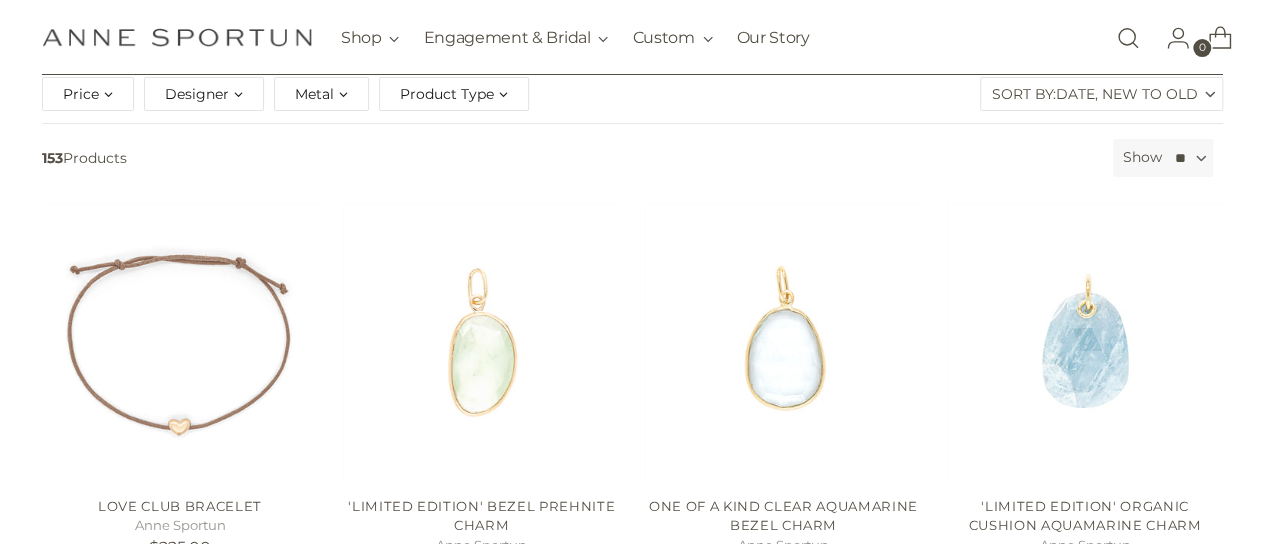 scroll, scrollTop: 395, scrollLeft: 0, axis: vertical 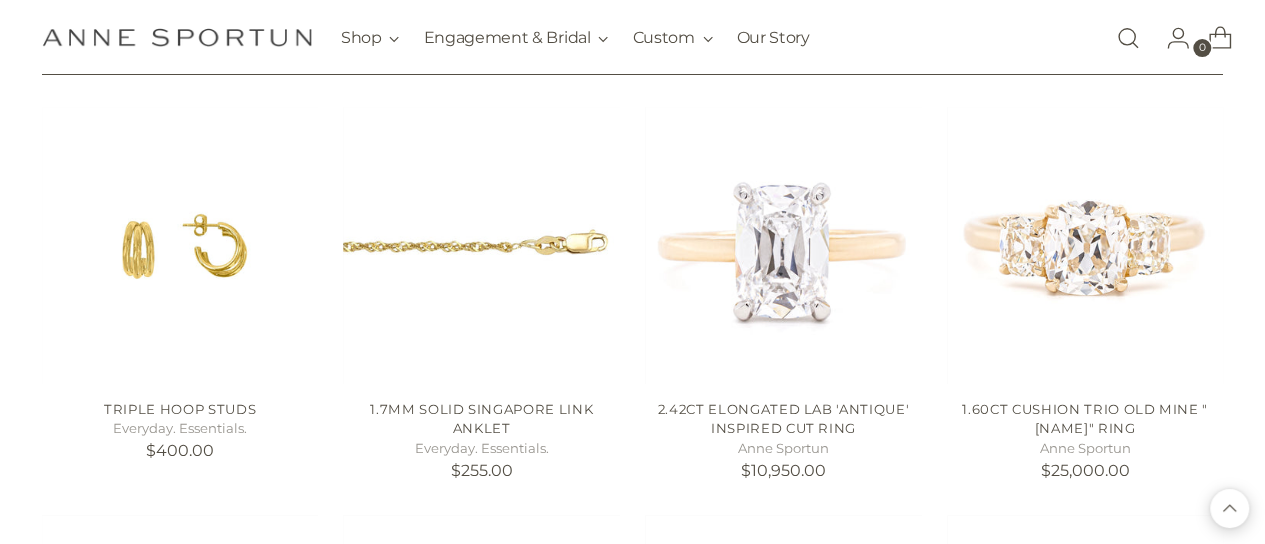 click on "Filter By
Price
***
-
*****
$115.00 $78,500.00
Designer
Alexa Jill Jewellery
(5)
Anne Sportun
(97)
Colleen Mauer
(2)
(5)" at bounding box center [632, -3225] 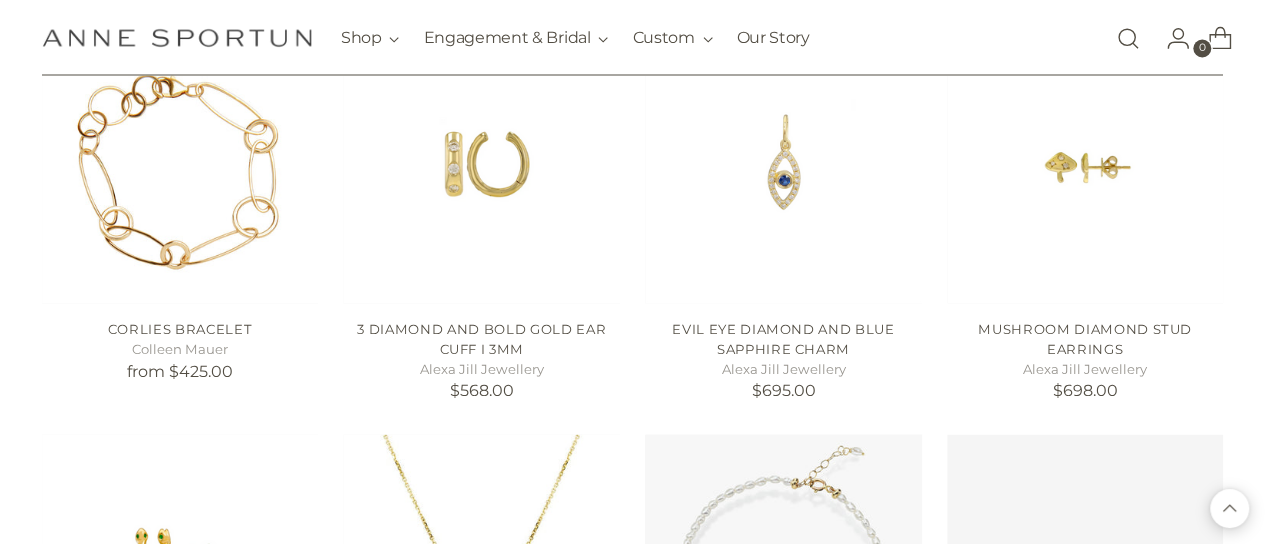 scroll, scrollTop: 9886, scrollLeft: 0, axis: vertical 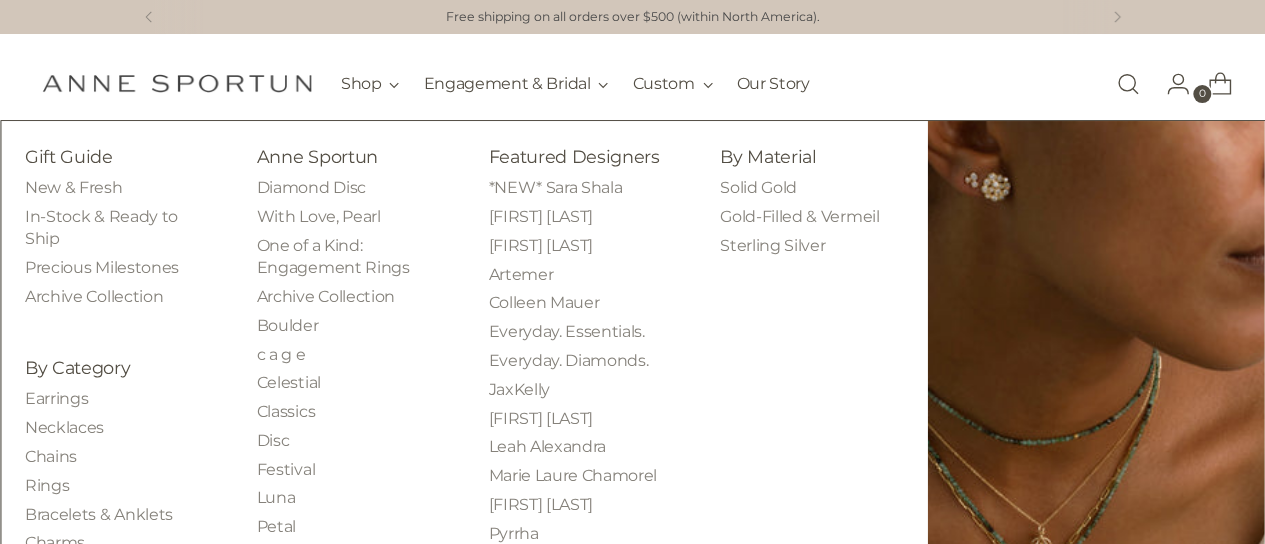 click on "c a g e" at bounding box center (349, 355) 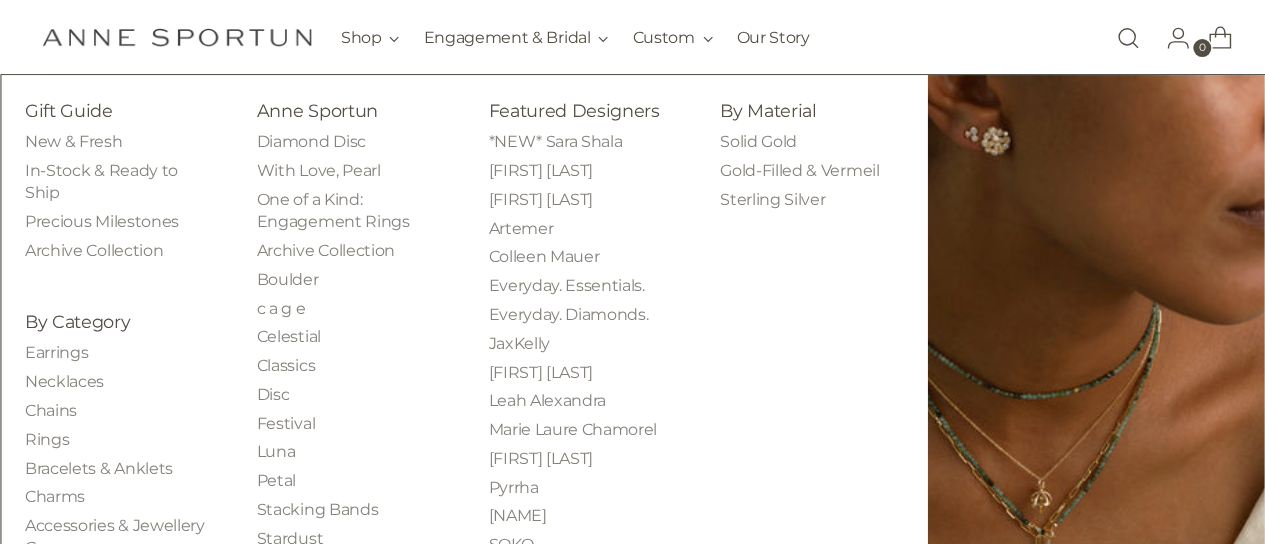 scroll, scrollTop: 200, scrollLeft: 0, axis: vertical 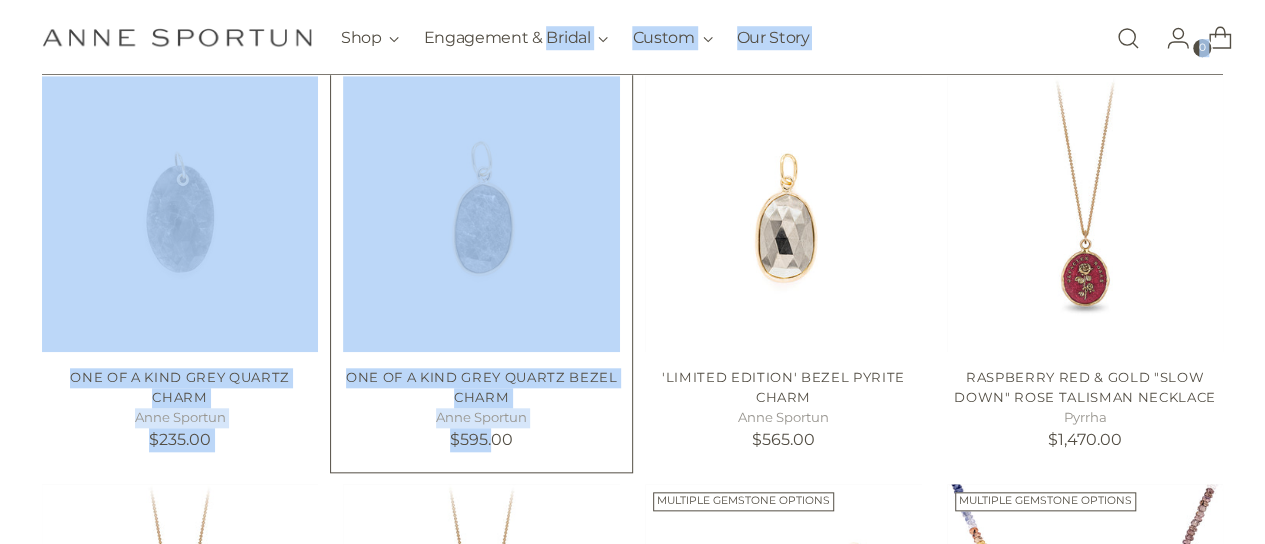 drag, startPoint x: 454, startPoint y: 364, endPoint x: 493, endPoint y: 435, distance: 81.00617 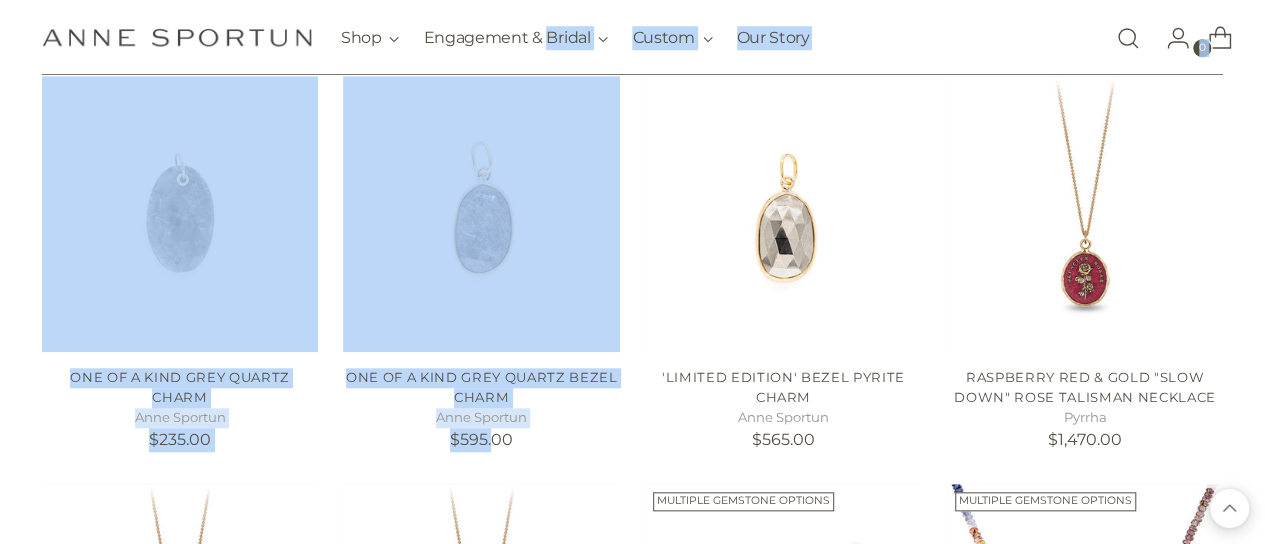 click on "Filter By
Price
***
-
*****
$115.00 $78,500.00
Designer
Alexa Jill Jewellery
(5)
Anne Sportun
(97)
Colleen Mauer
(2)
(5)" at bounding box center (632, 5318) 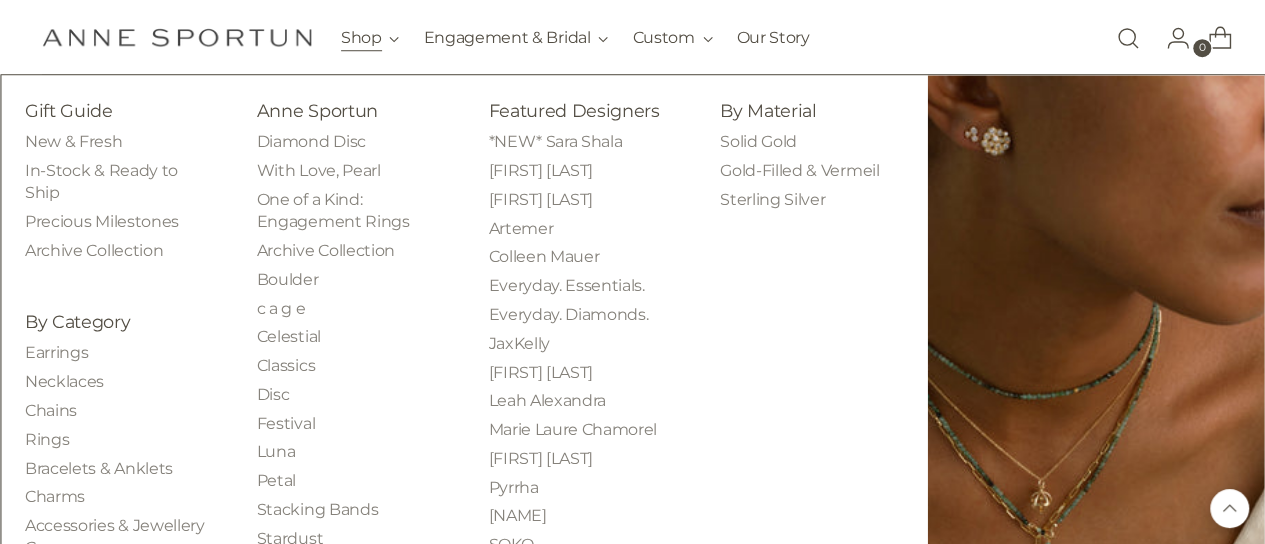 click on "Shop" at bounding box center (370, 38) 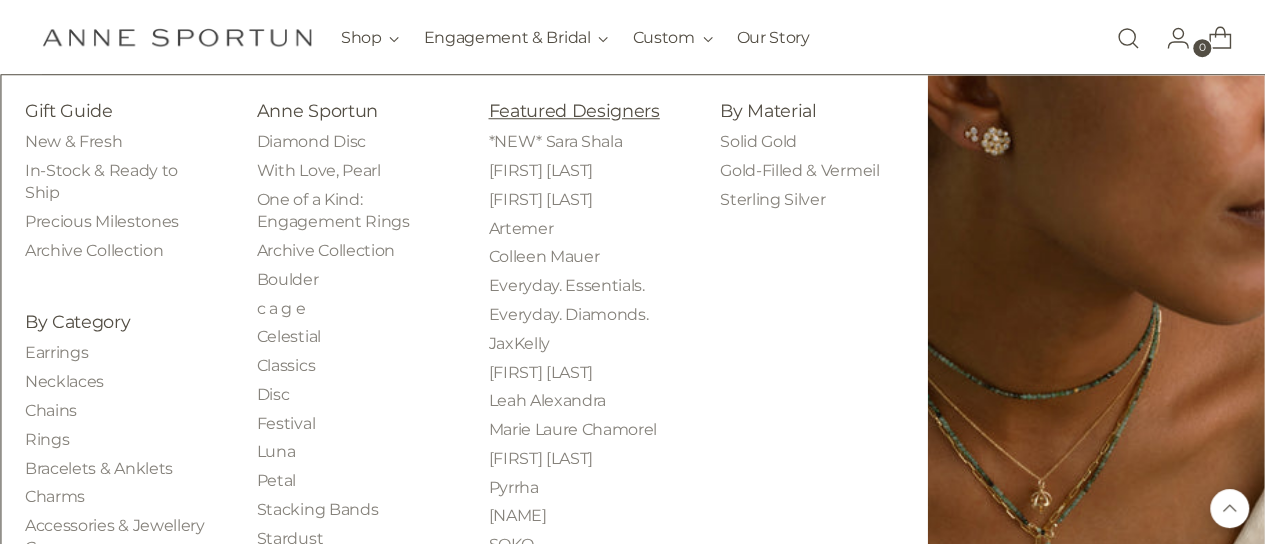 click on "Featured Designers" at bounding box center [573, 110] 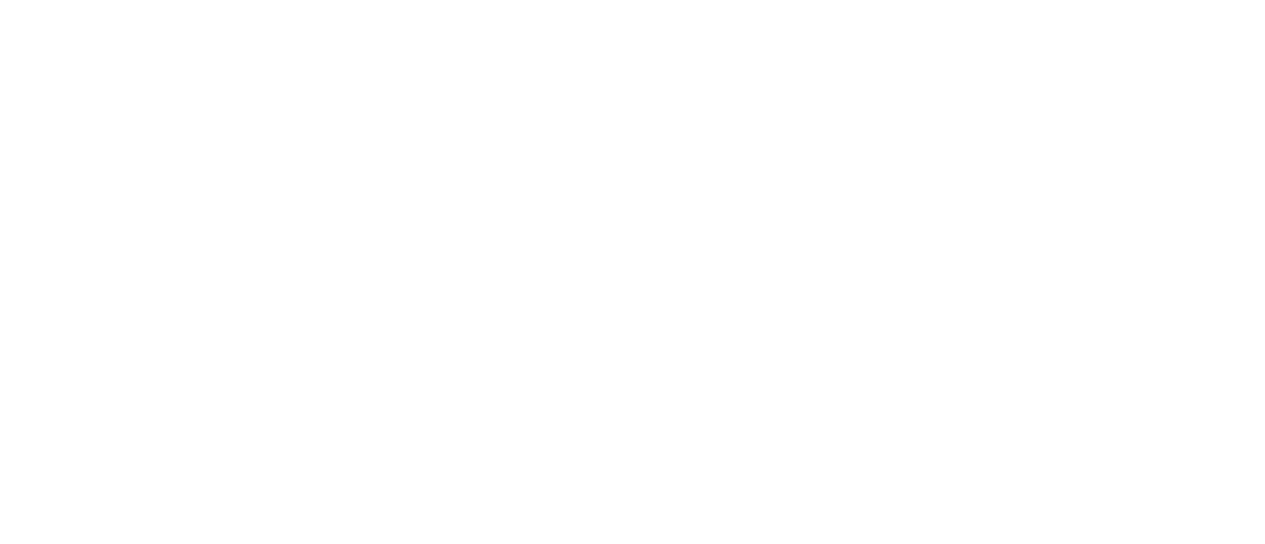scroll, scrollTop: 0, scrollLeft: 0, axis: both 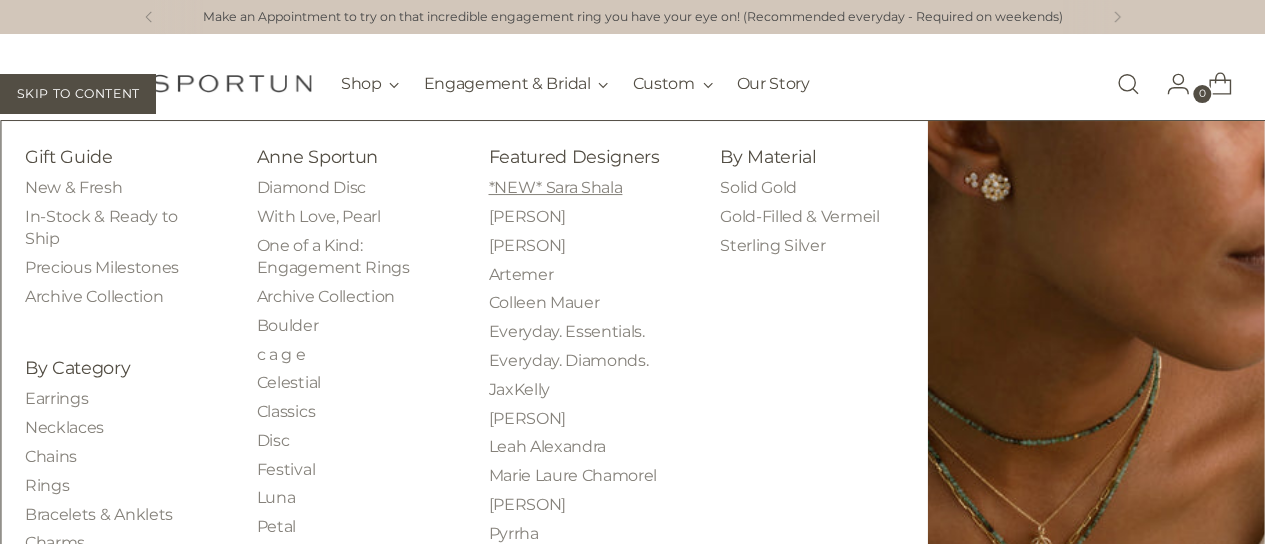 type 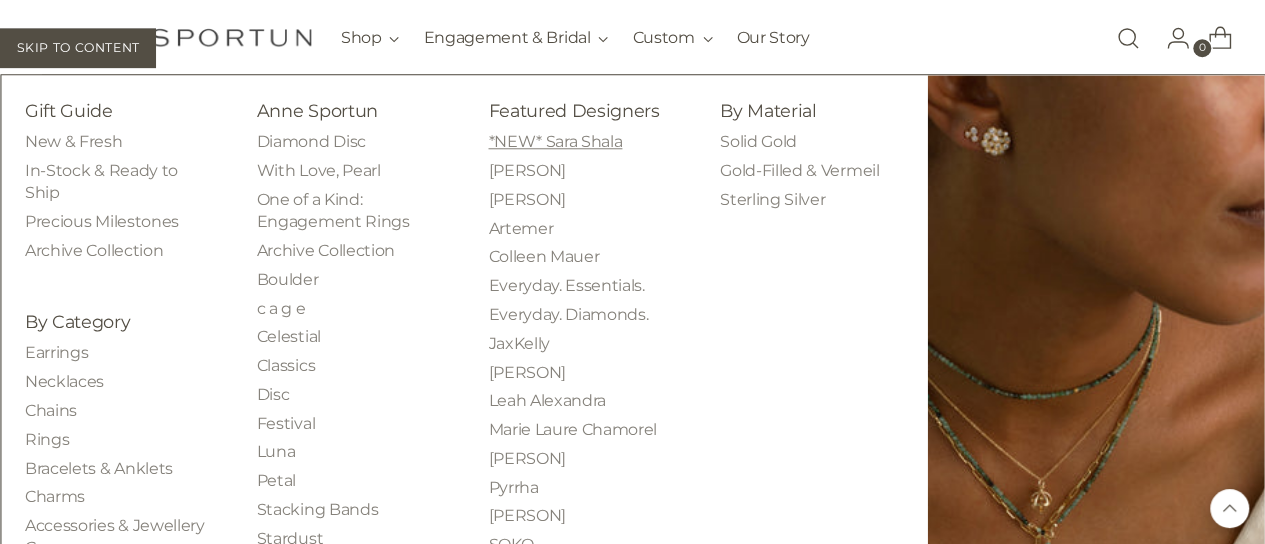 scroll, scrollTop: 1202, scrollLeft: 0, axis: vertical 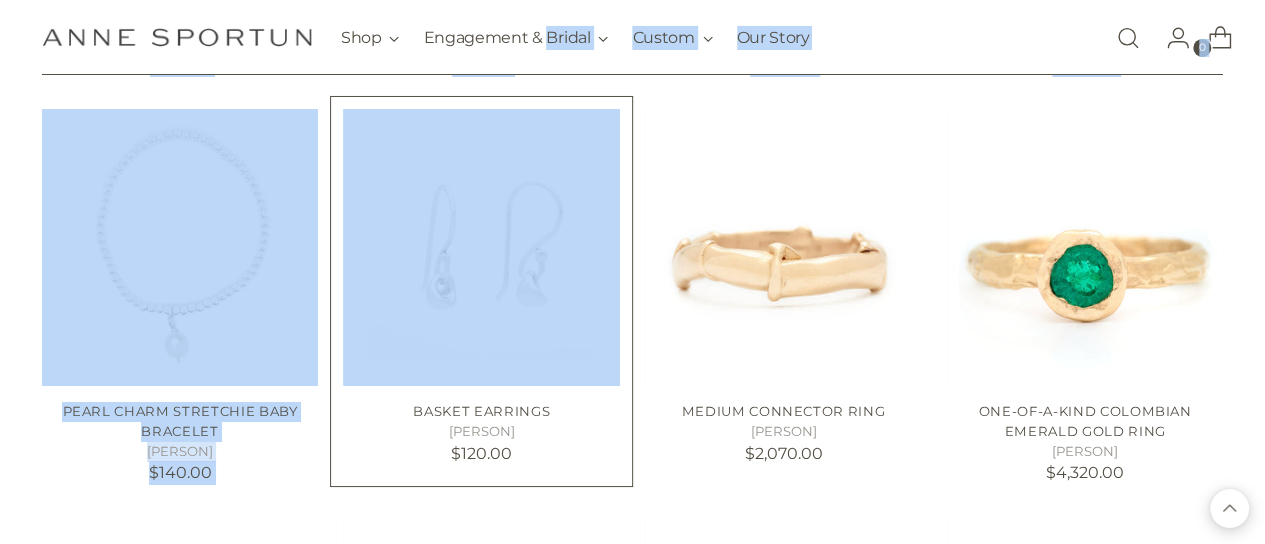 drag, startPoint x: 475, startPoint y: 87, endPoint x: 550, endPoint y: 353, distance: 276.37112 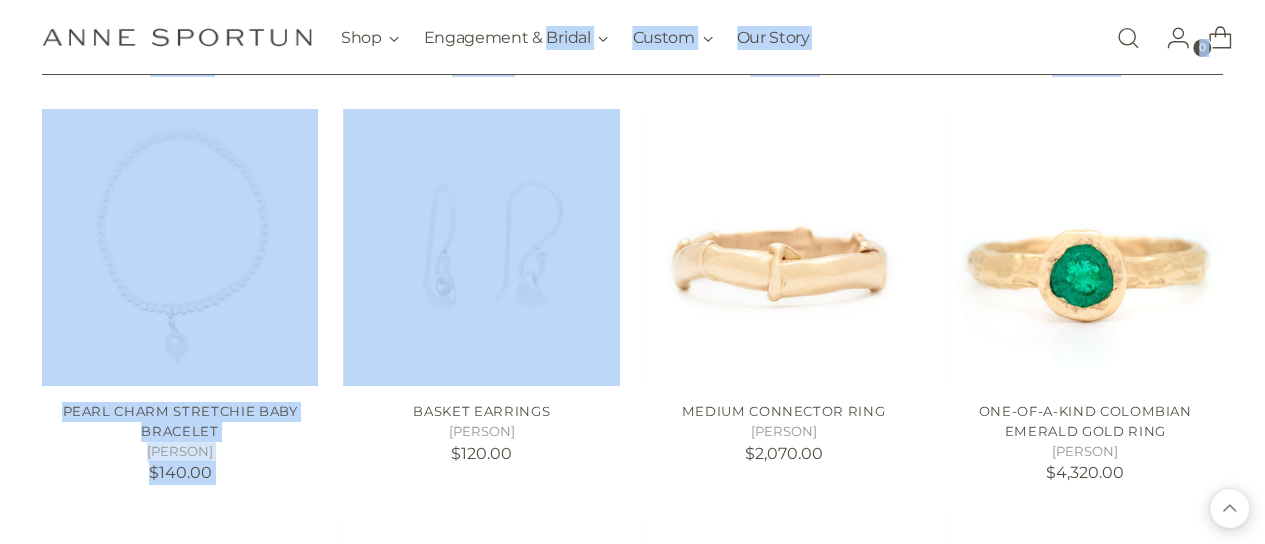 click at bounding box center (1128, 38) 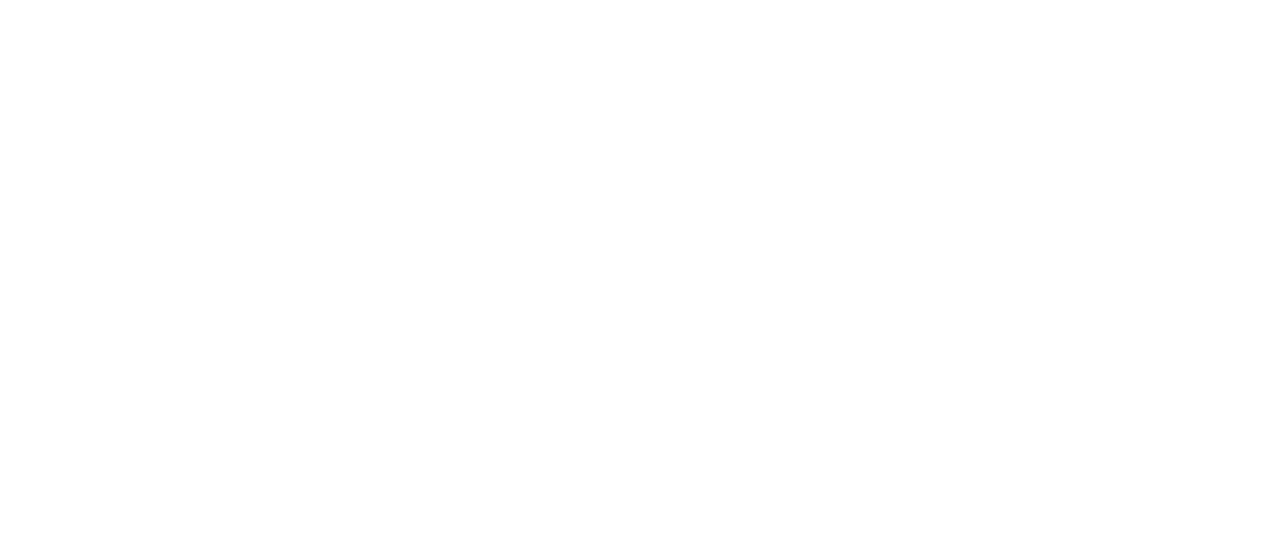 scroll, scrollTop: 0, scrollLeft: 0, axis: both 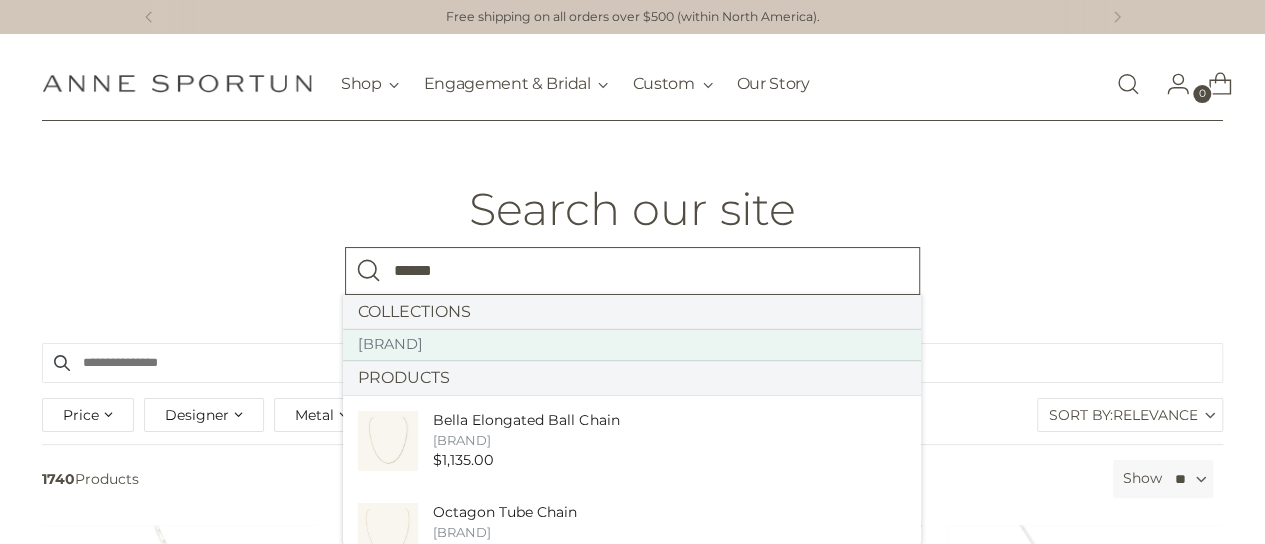 click on "[PERSON]" at bounding box center (632, 345) 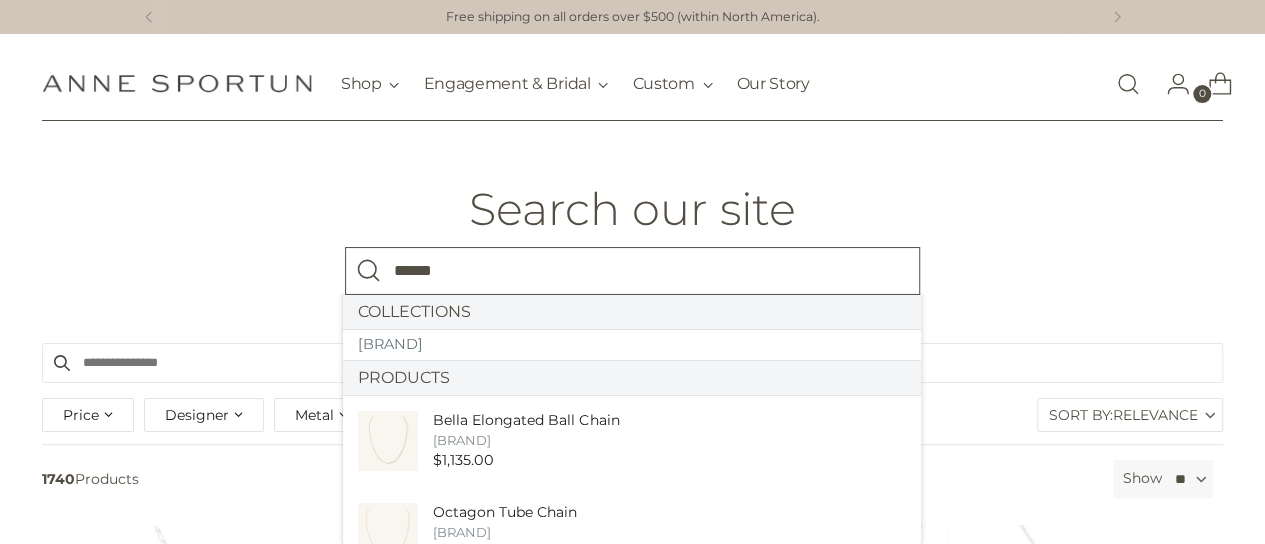 type on "******" 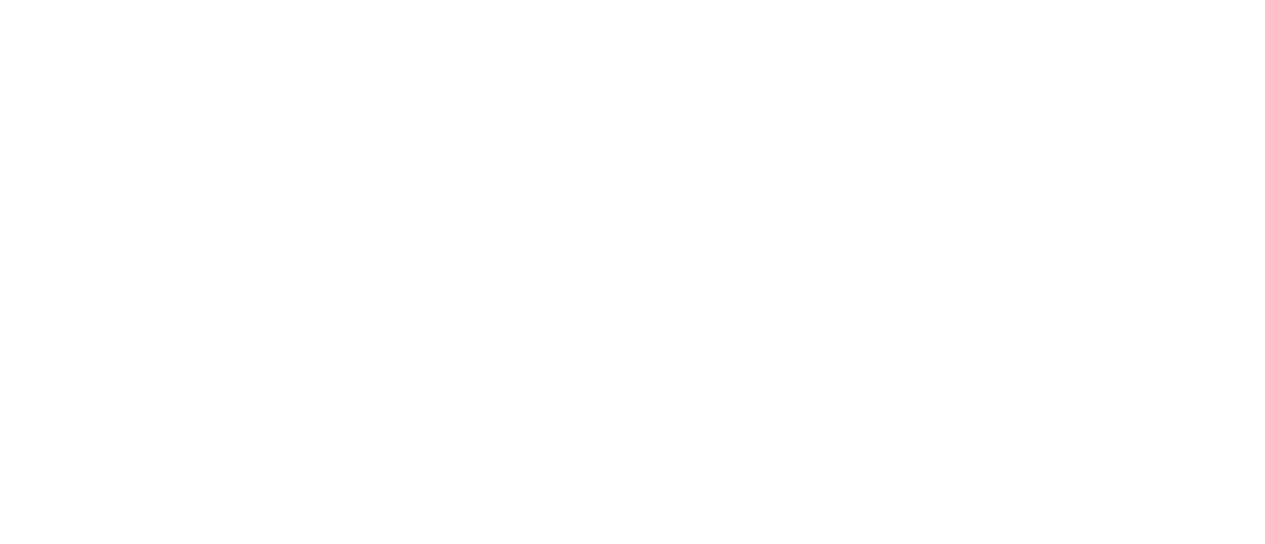 scroll, scrollTop: 0, scrollLeft: 0, axis: both 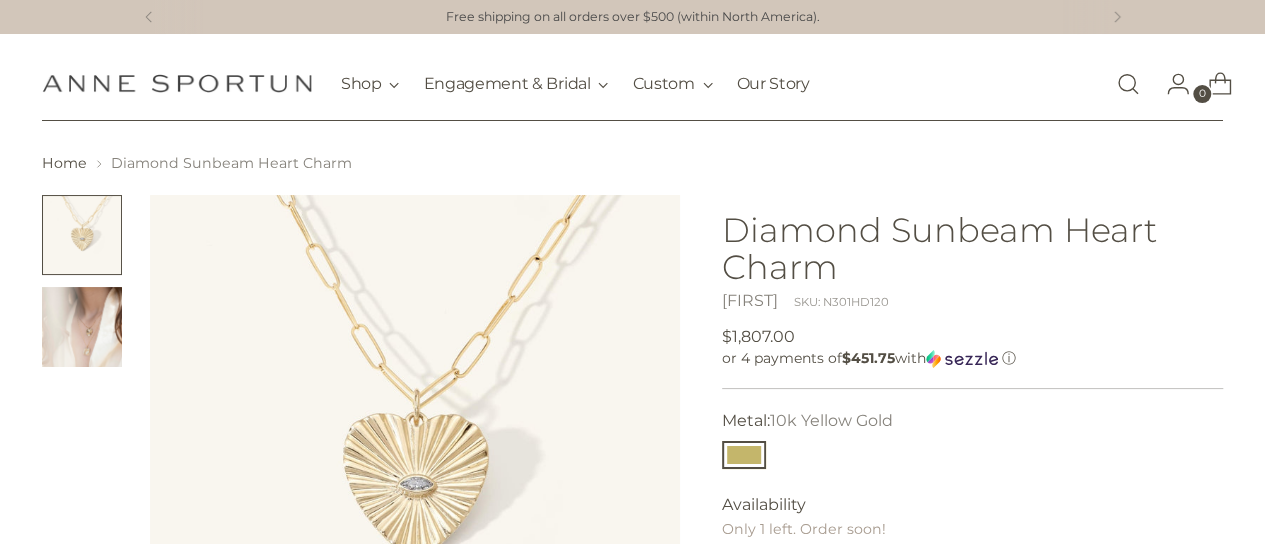 click at bounding box center (82, 327) 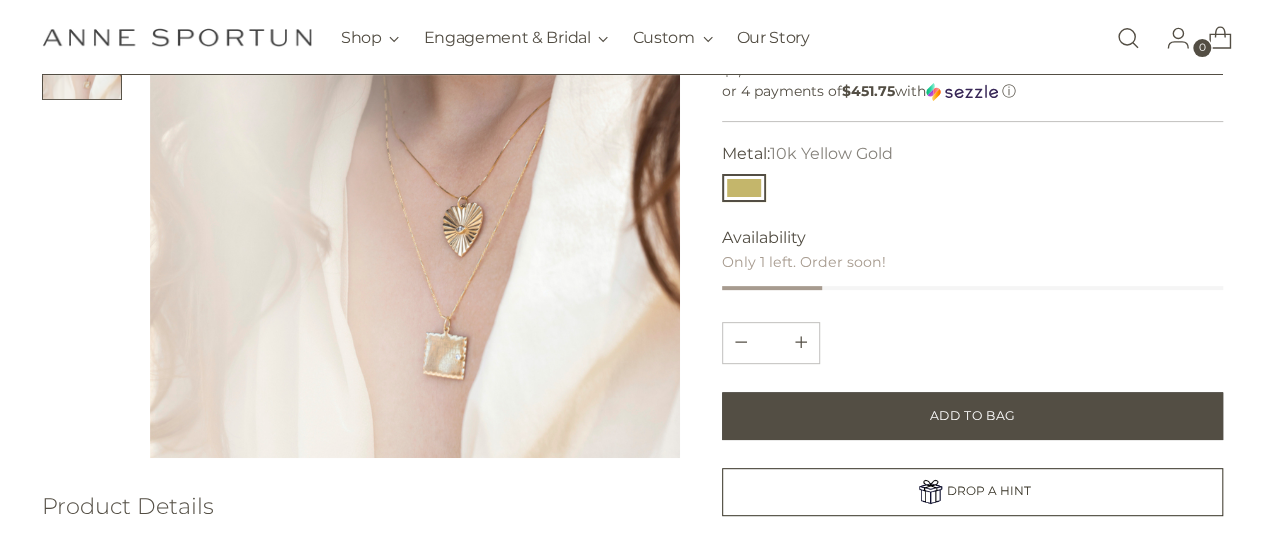 scroll, scrollTop: 264, scrollLeft: 0, axis: vertical 